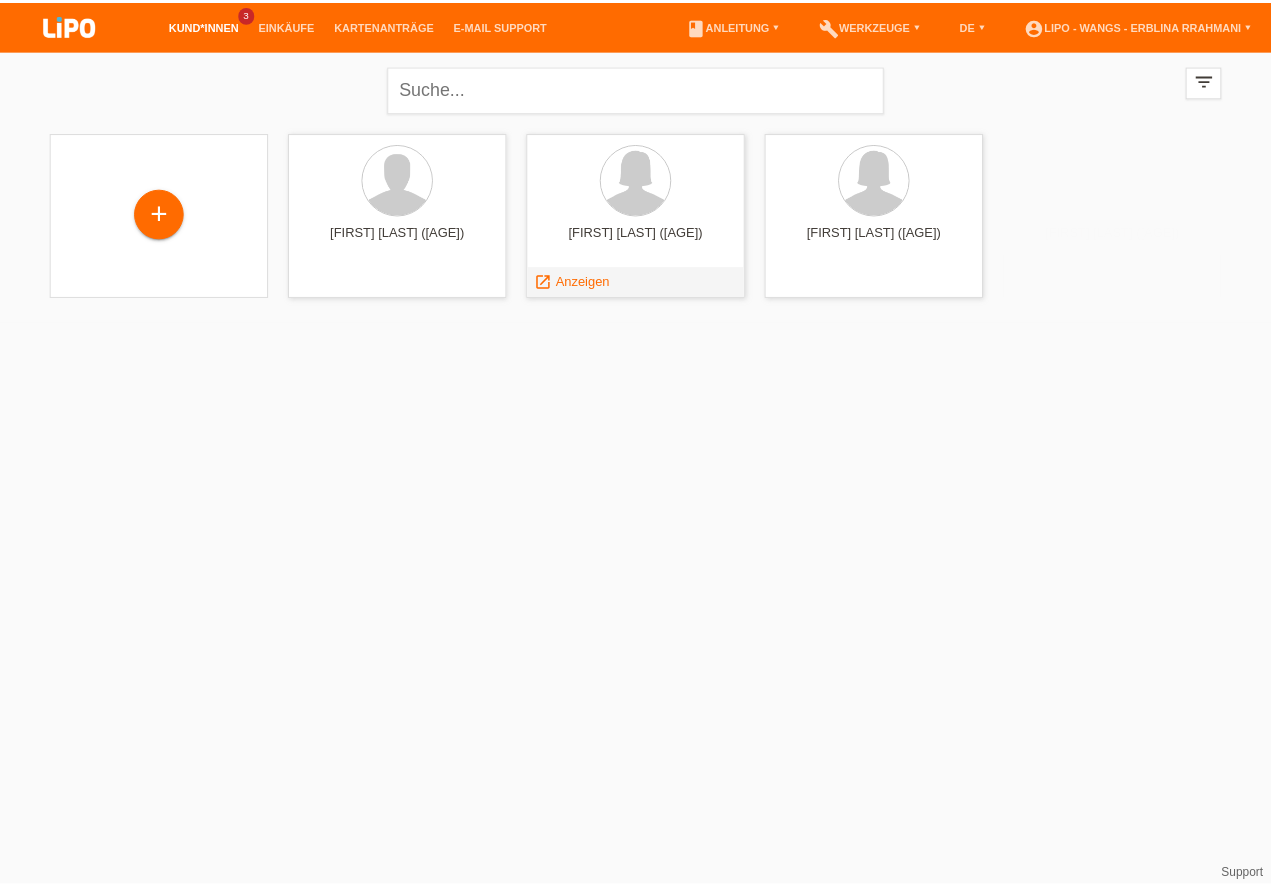 scroll, scrollTop: 0, scrollLeft: 0, axis: both 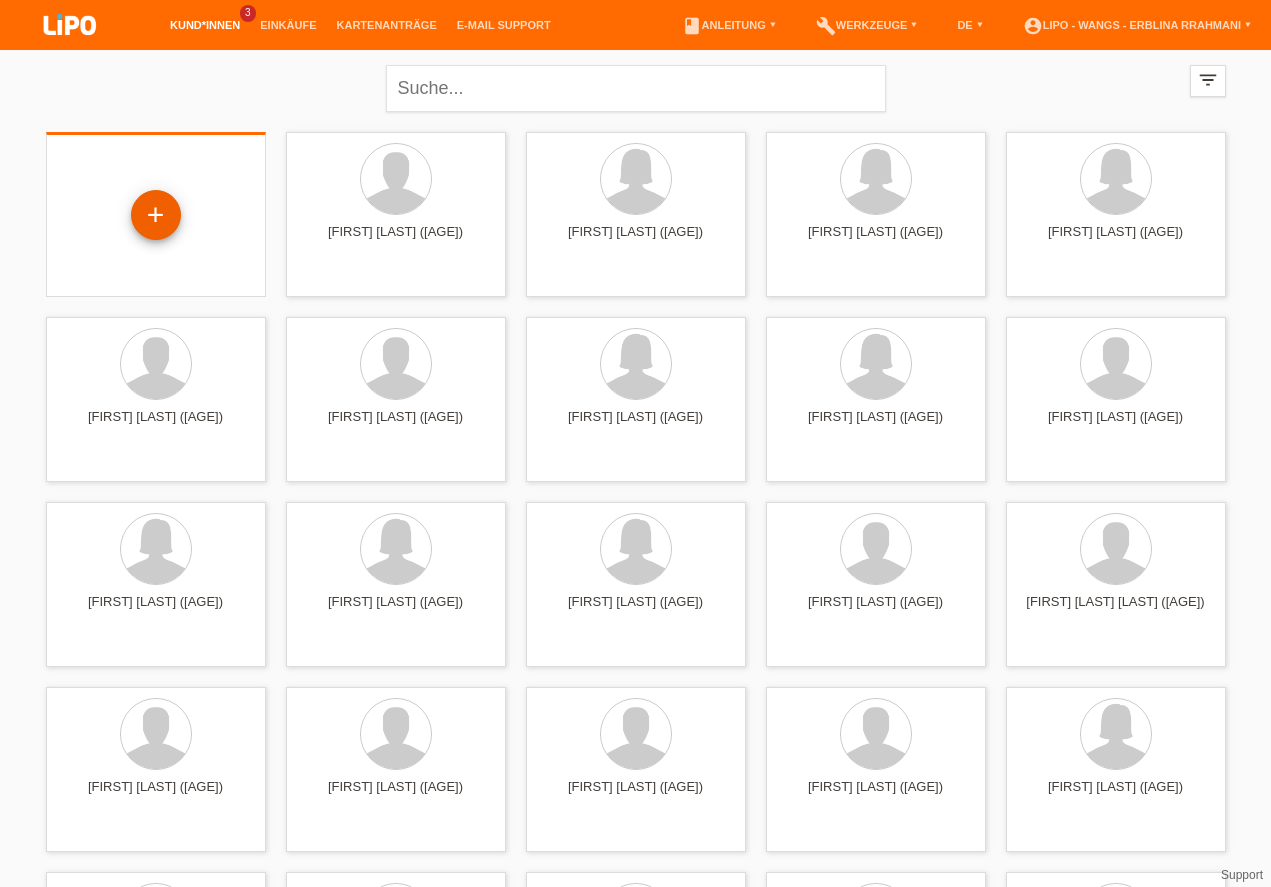 click on "+" at bounding box center (156, 215) 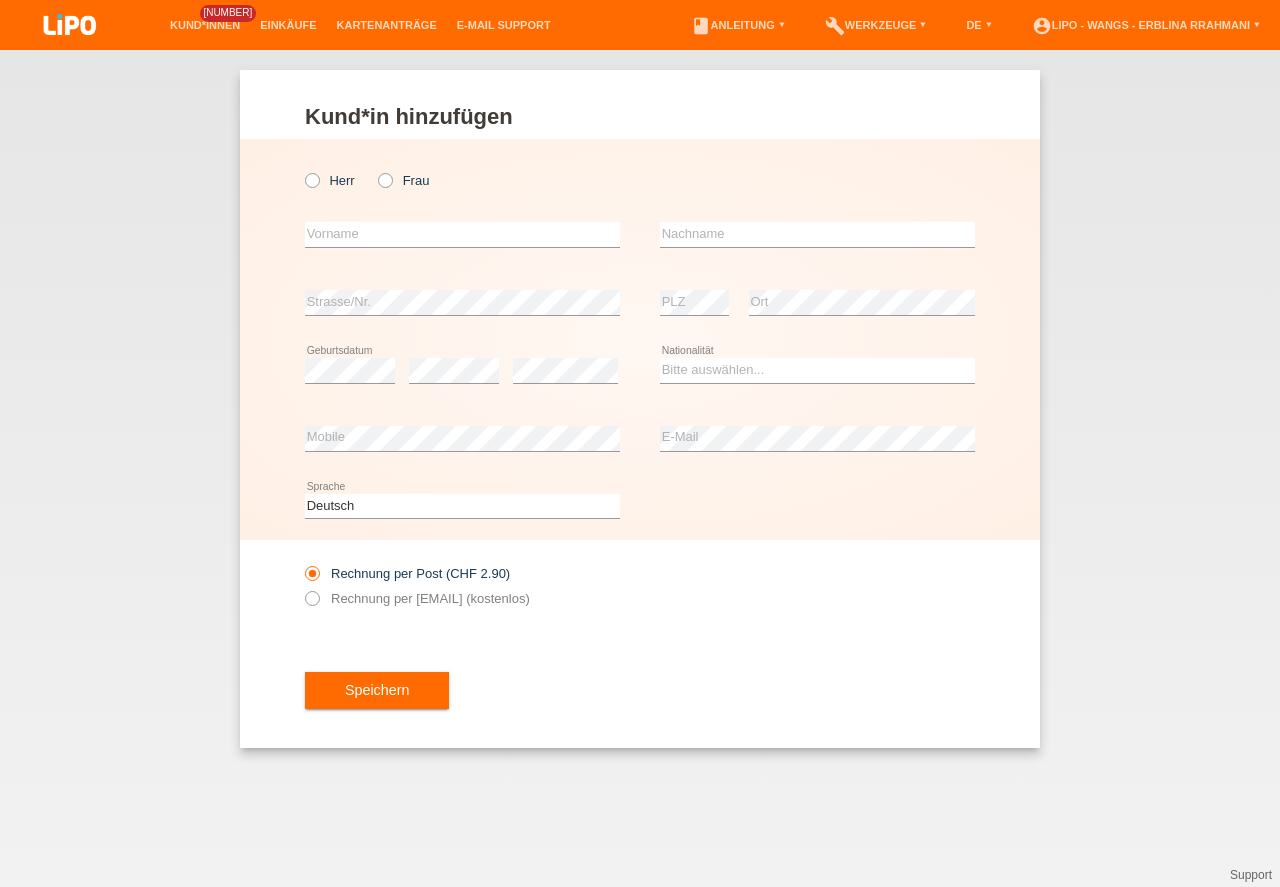 click at bounding box center (302, 170) 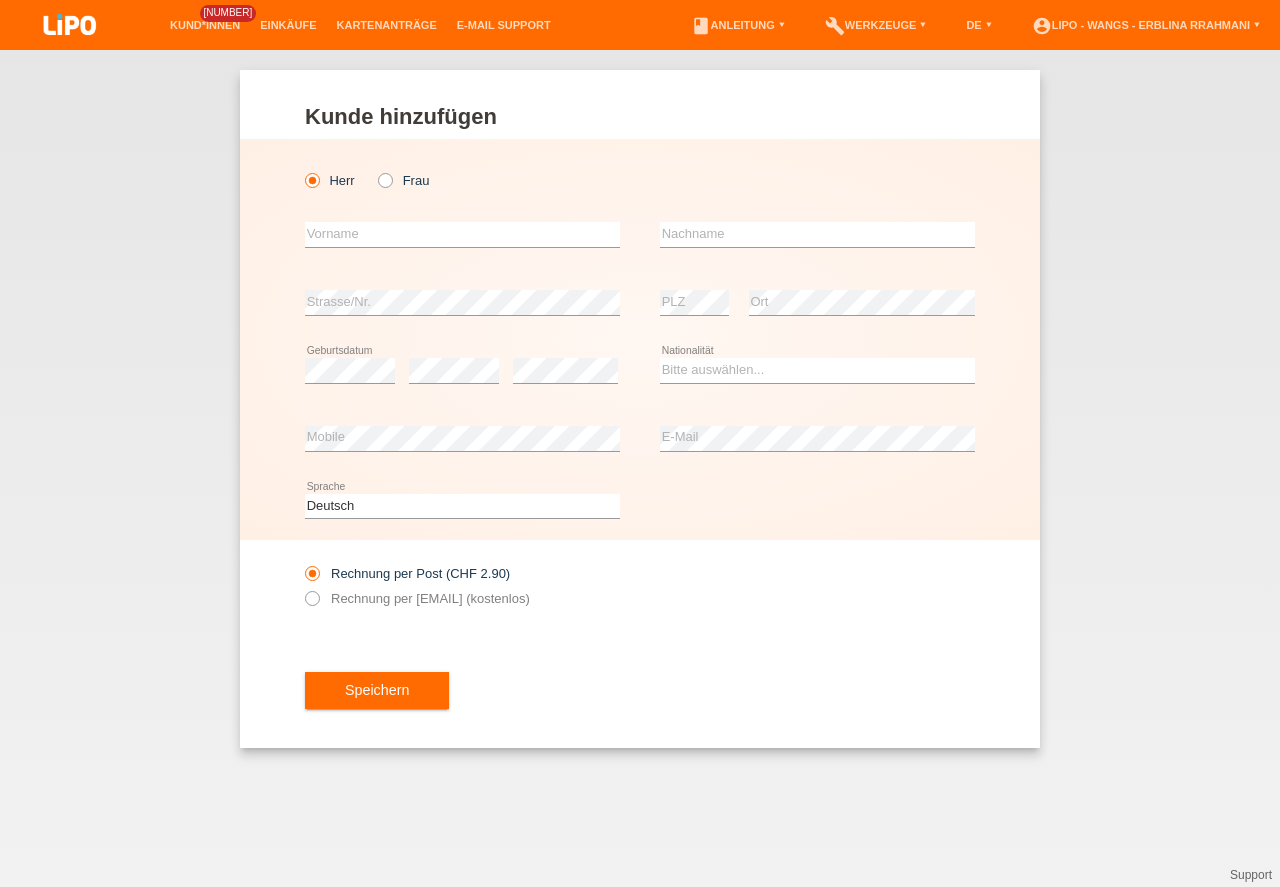 scroll, scrollTop: 0, scrollLeft: 0, axis: both 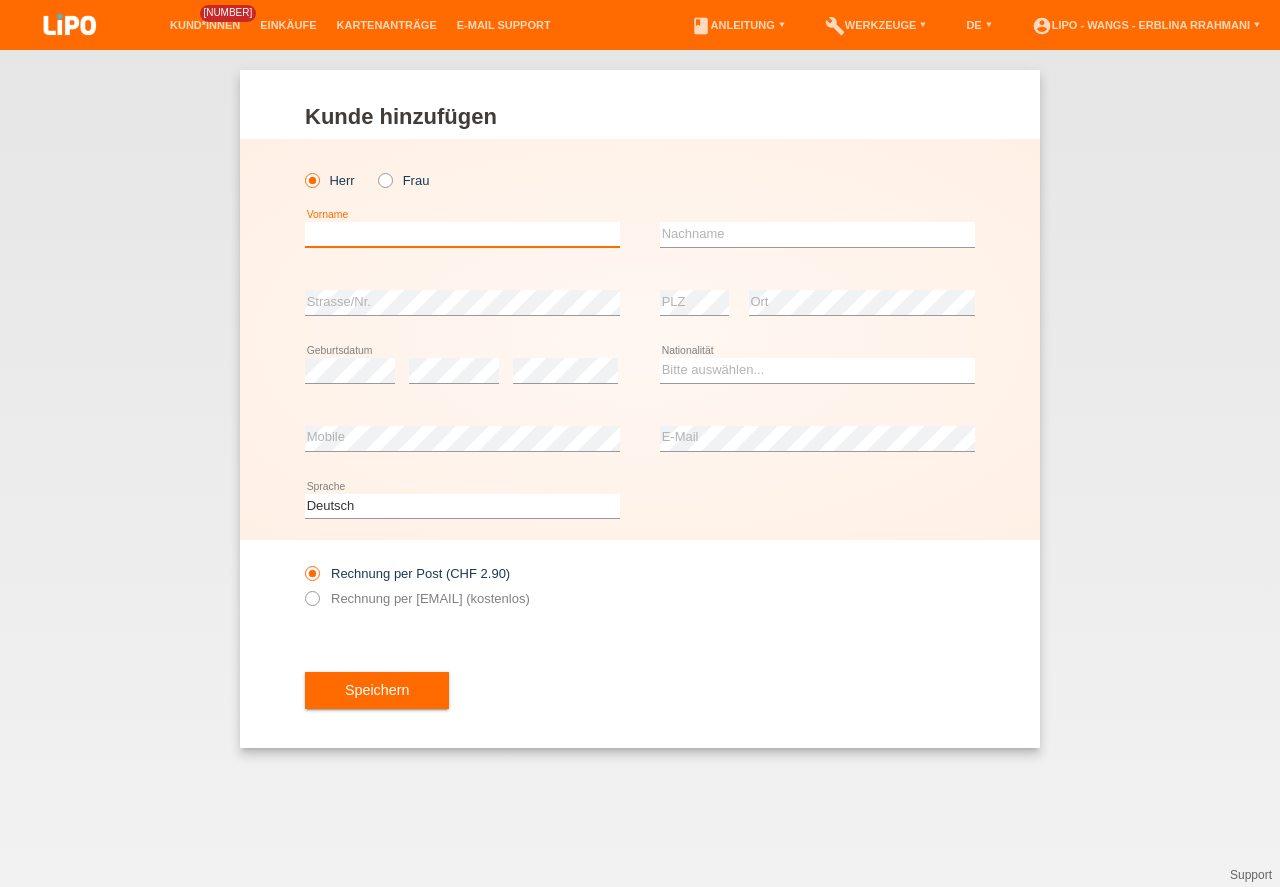 click at bounding box center [462, 234] 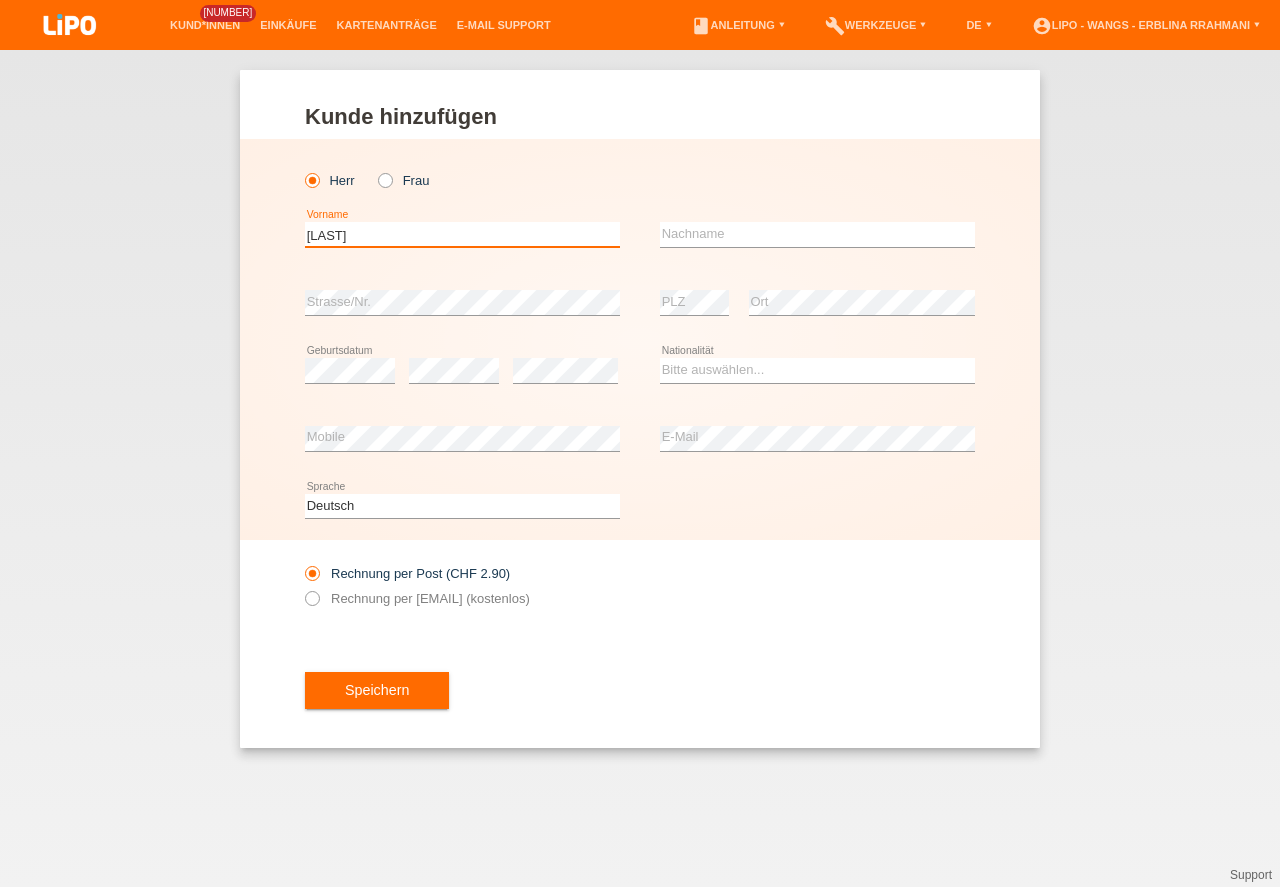 type on "hristijan" 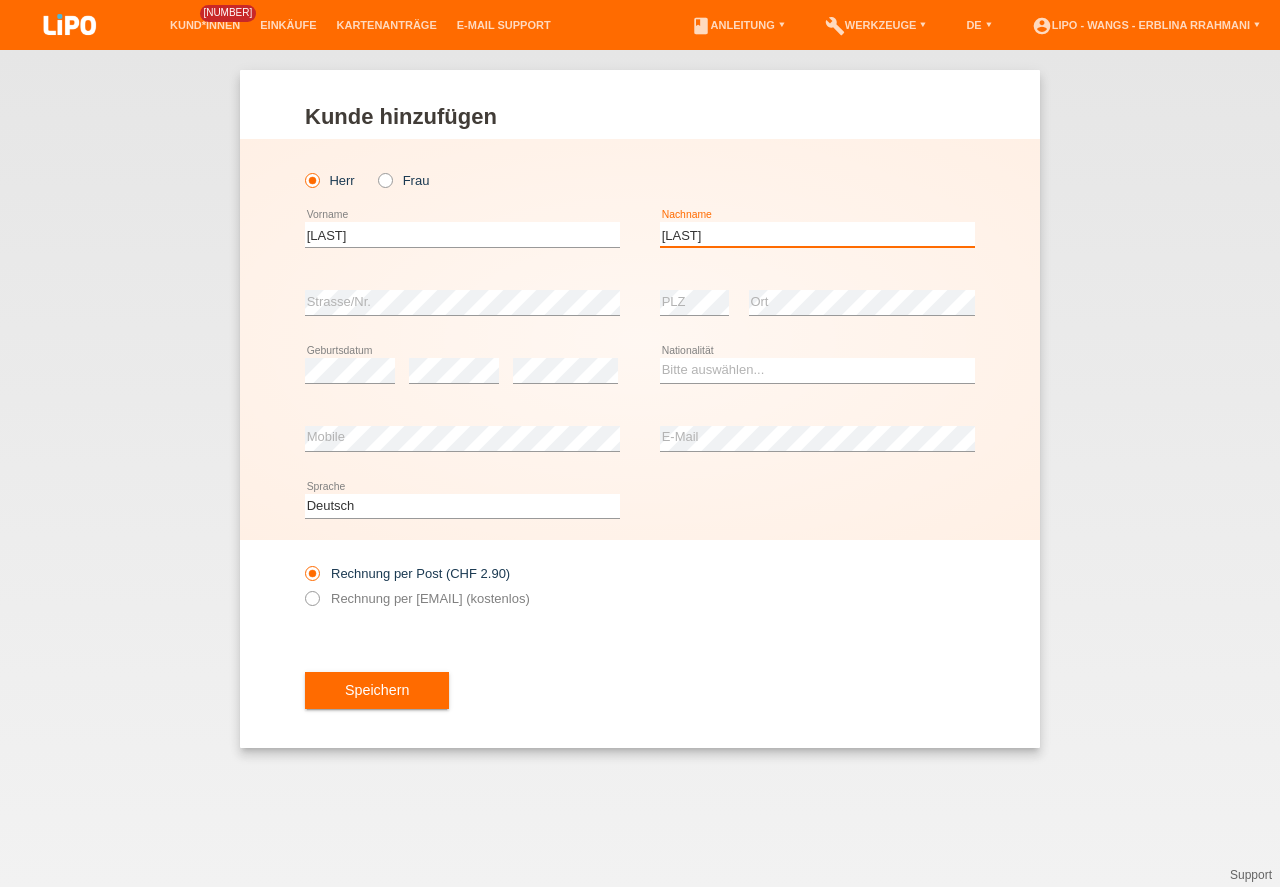 type on "milenkov" 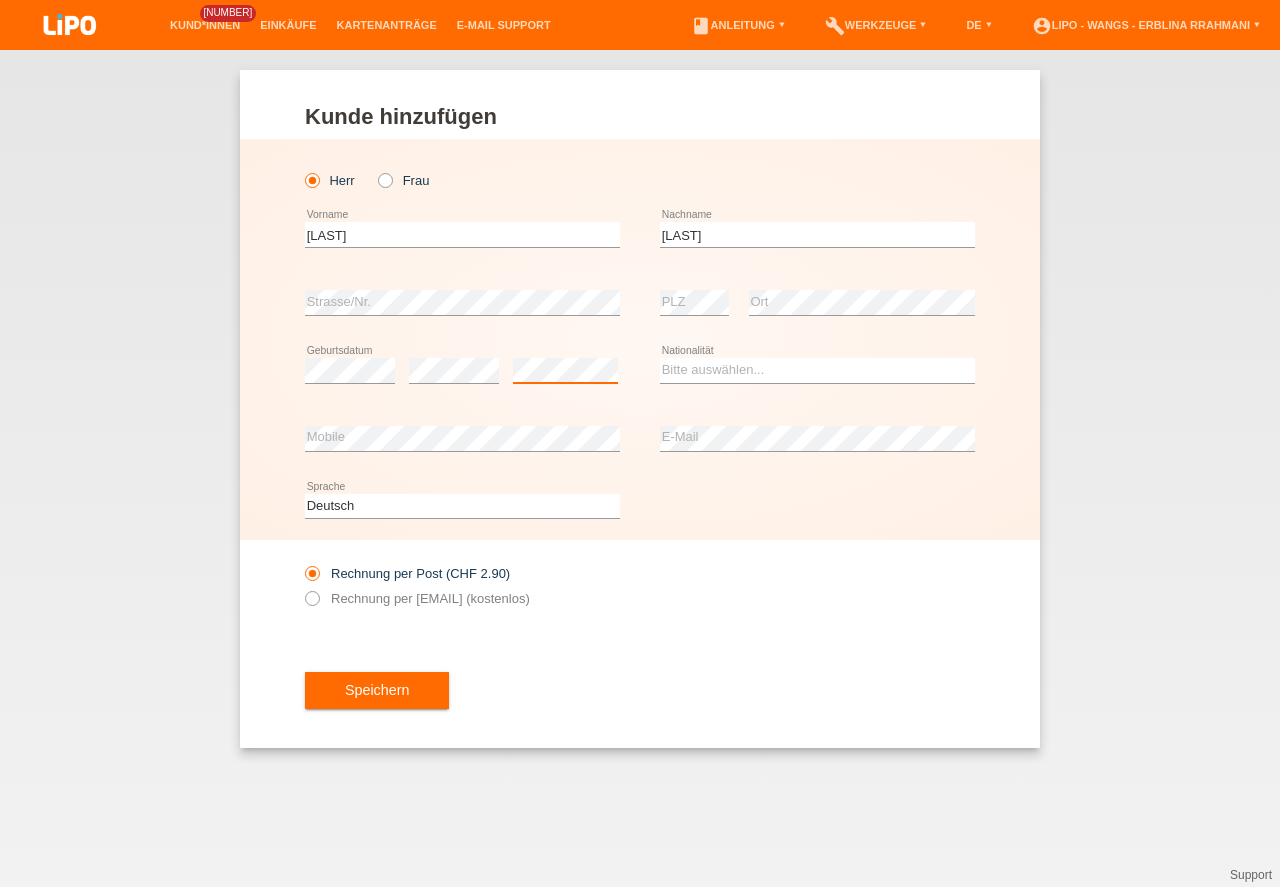 scroll, scrollTop: 0, scrollLeft: 0, axis: both 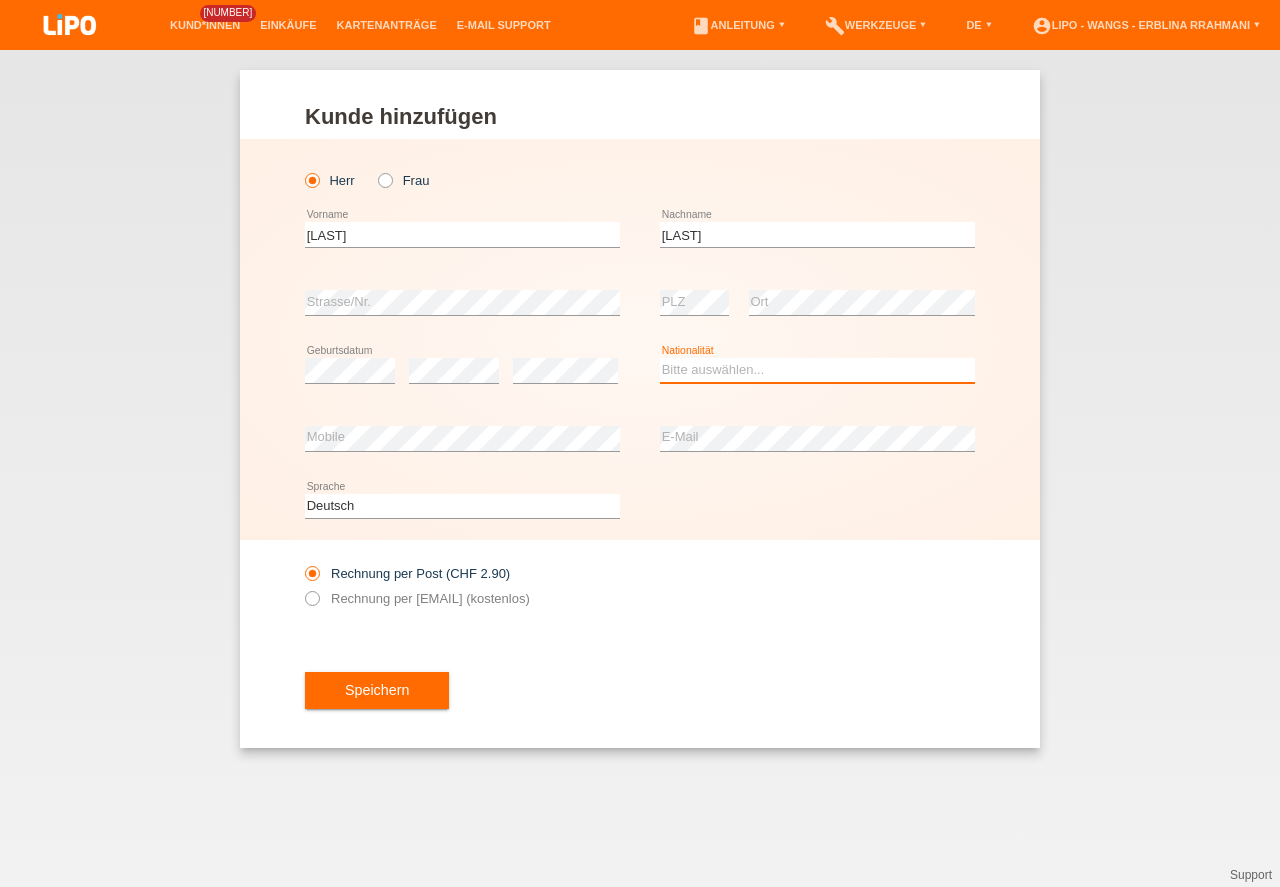 select on "BG" 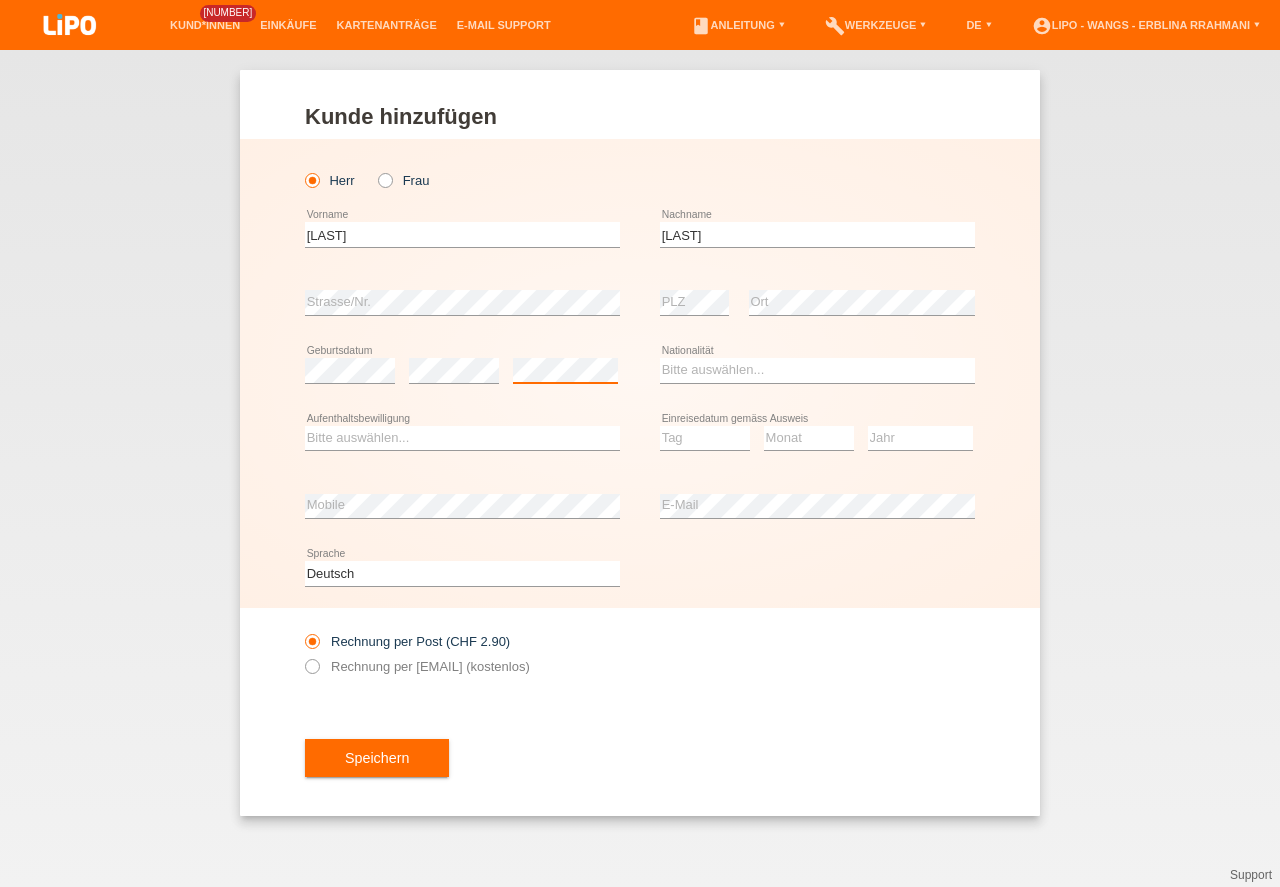 scroll, scrollTop: 0, scrollLeft: 0, axis: both 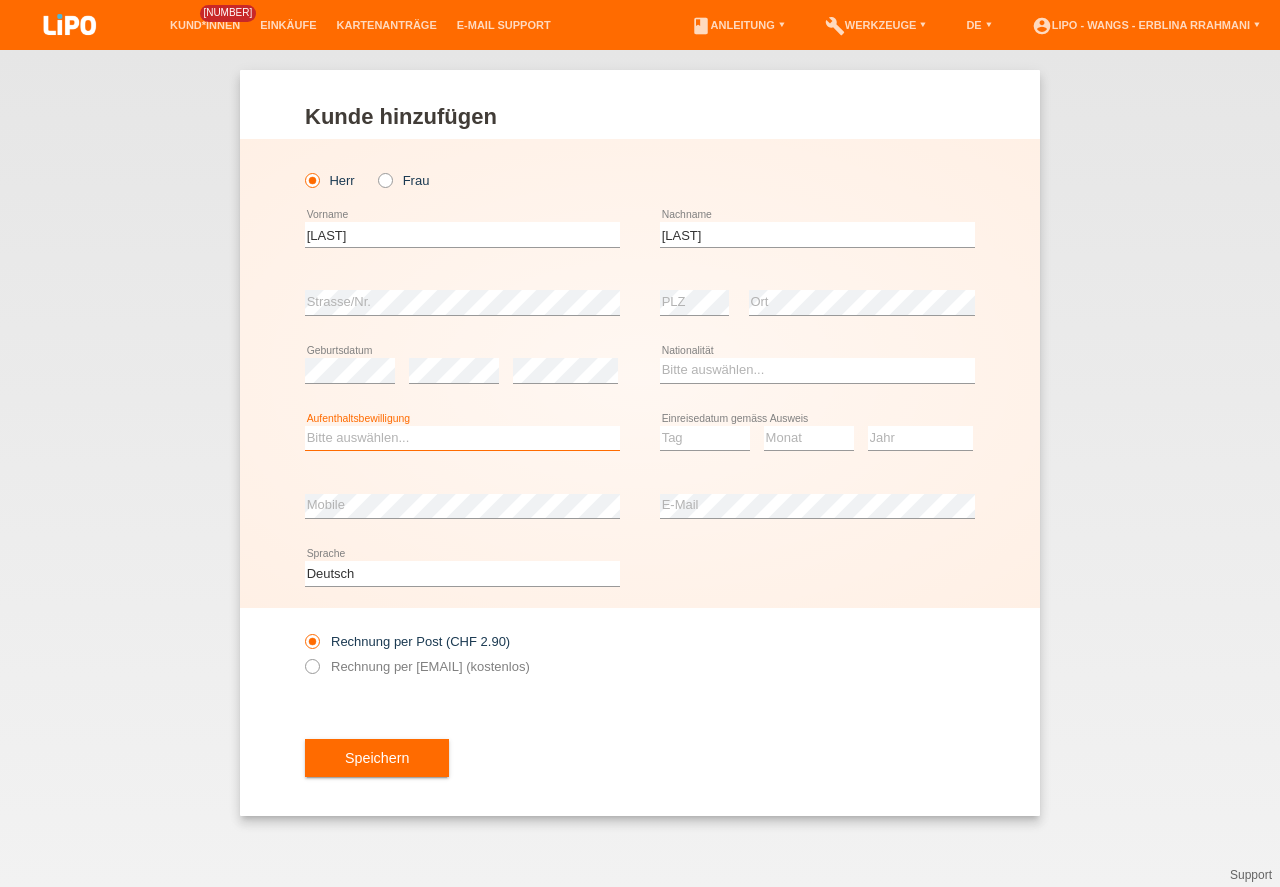click on "Bitte auswählen...
C
B
B - Flüchtlingsstatus
Andere" at bounding box center (462, 438) 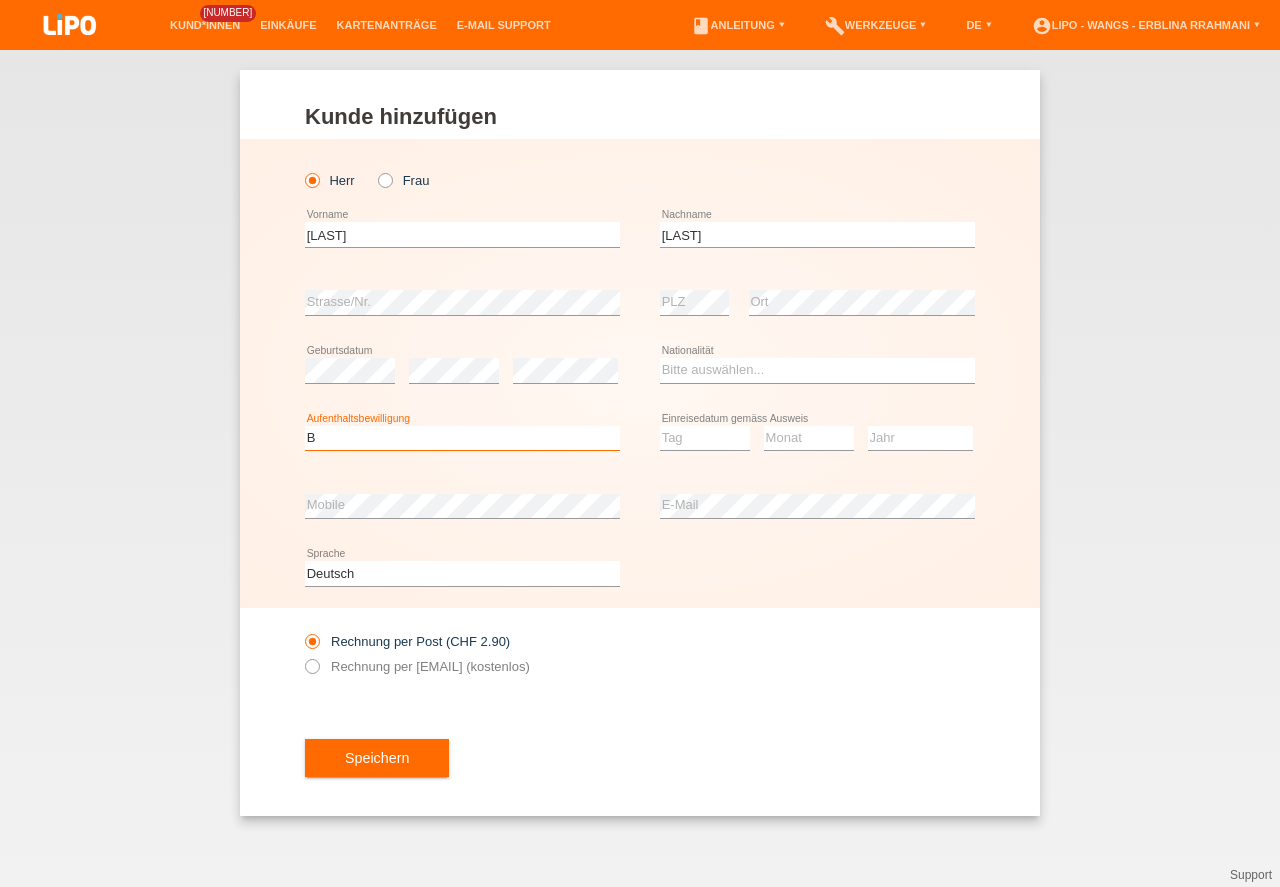 click on "B" at bounding box center [0, 0] 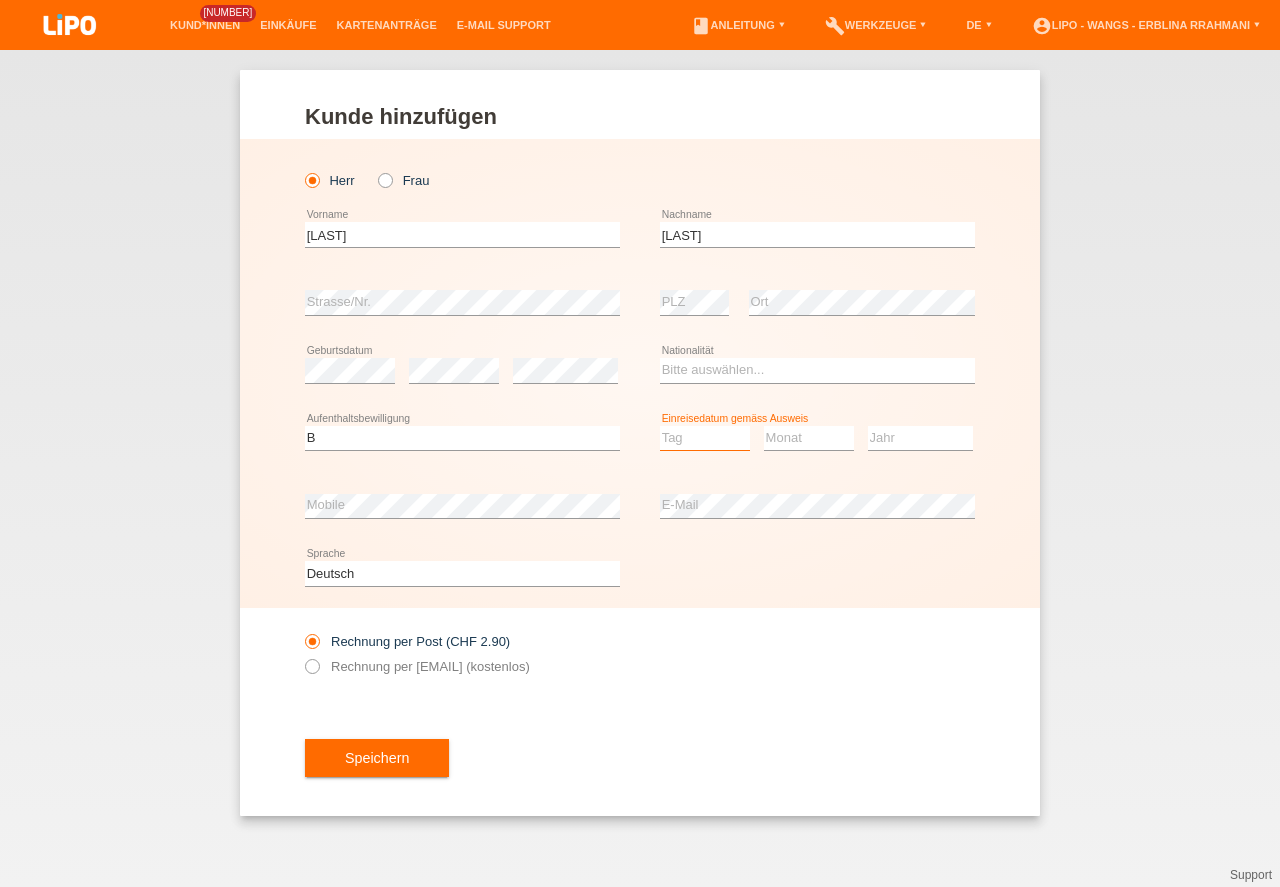 click on "Tag
01
02
03
04
05
06
07
08
09
10 11" at bounding box center [705, 438] 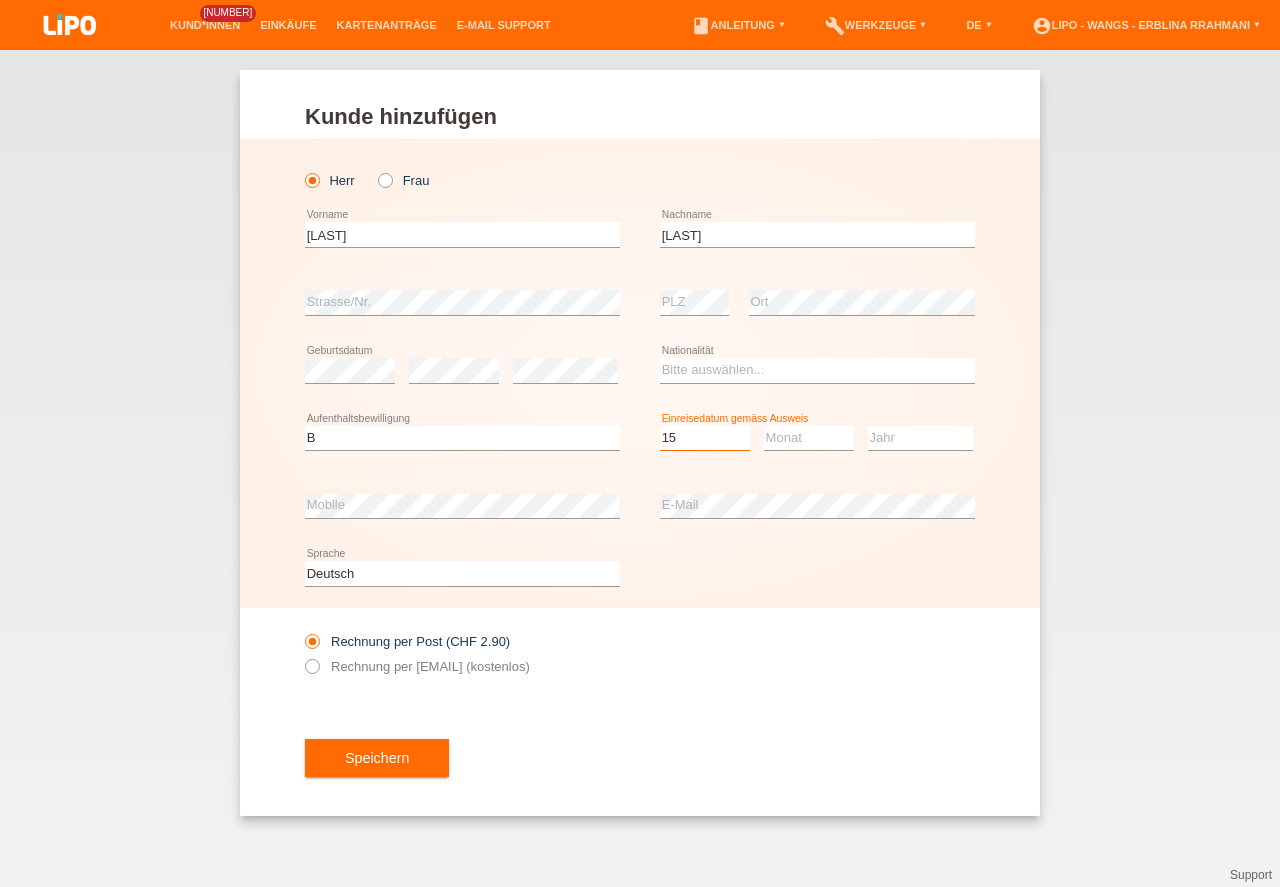 click on "Monat
01
02
03
04
05
06
07
08
09
10 11" at bounding box center [809, 438] 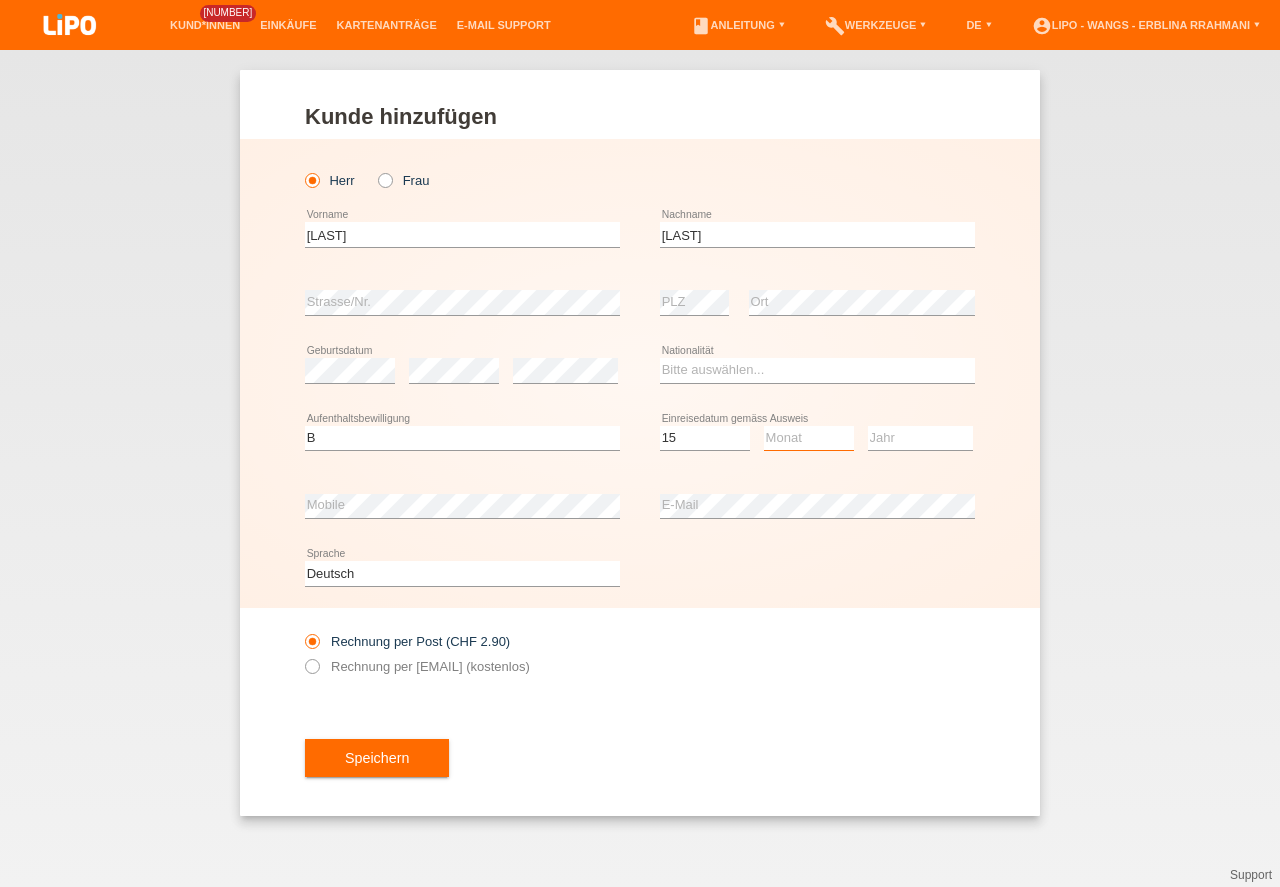click on "Monat
01
02
03
04
05
06
07
08
09
10 11" at bounding box center [809, 438] 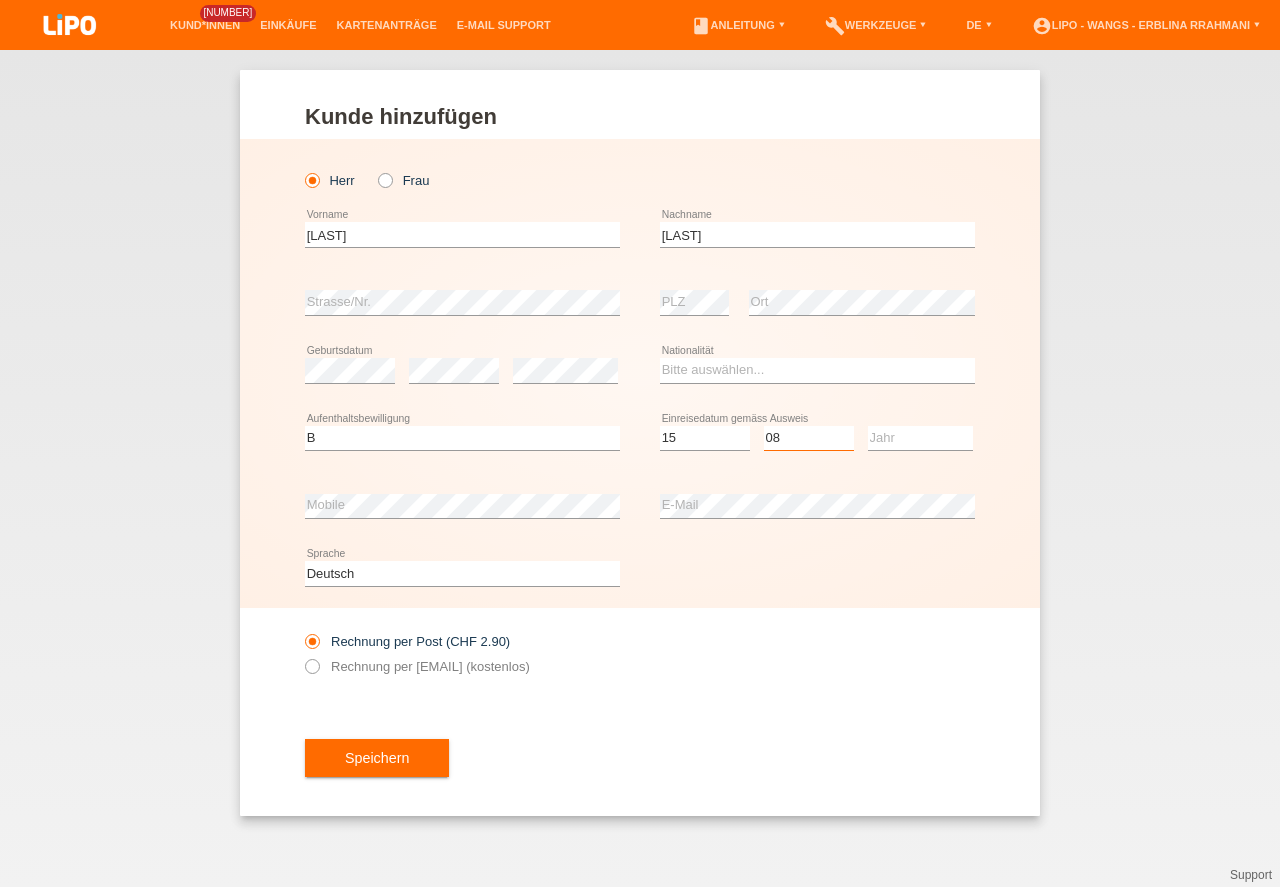 click on "08" at bounding box center (0, 0) 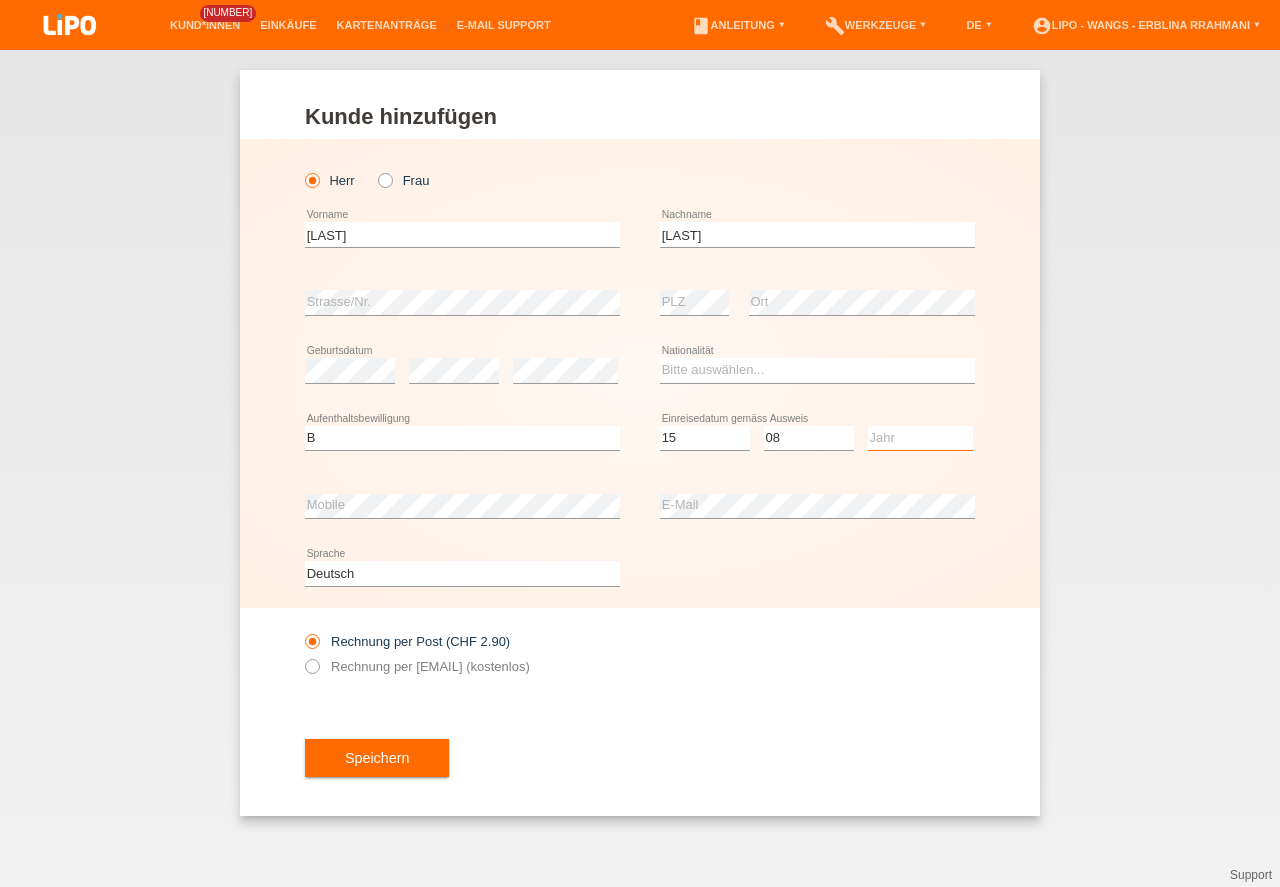 click on "Jahr
2025
2024
2023
2022
2021
2020
2019
2018
2017 2016 2015 2014 2013 2012 2011 2010 2009 2008 2007 2006 2005 2004 2003 2002 2001" at bounding box center (920, 438) 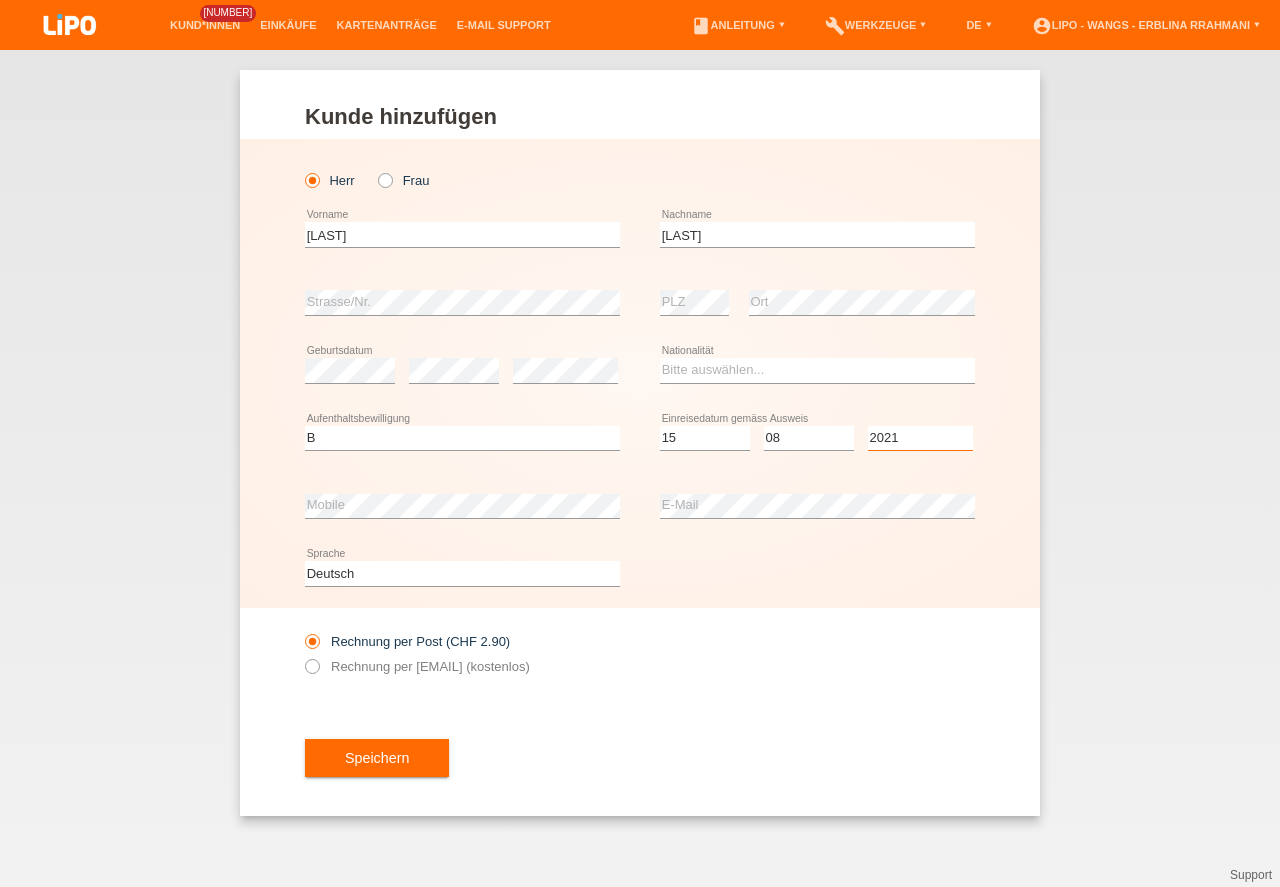 click on "2021" at bounding box center [0, 0] 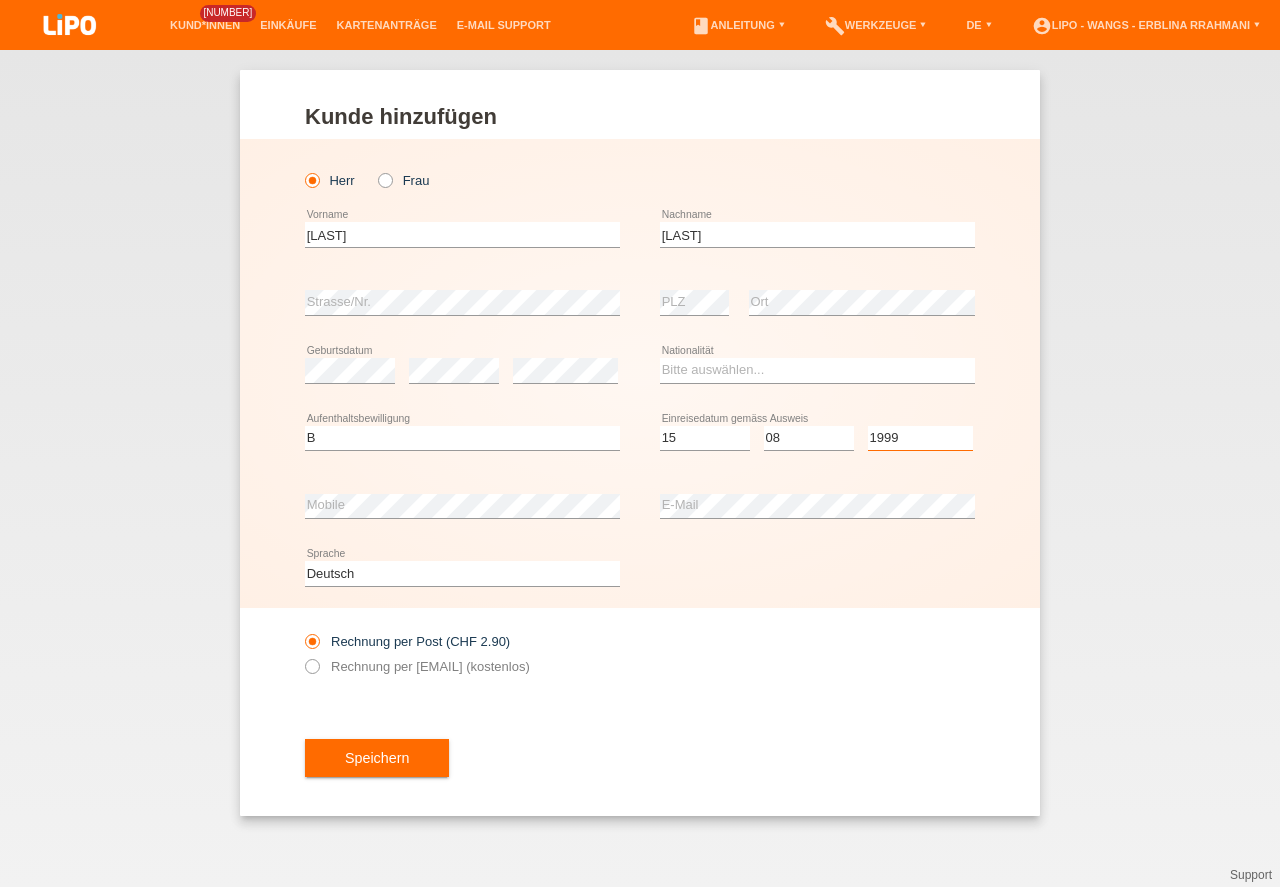 select on "1999" 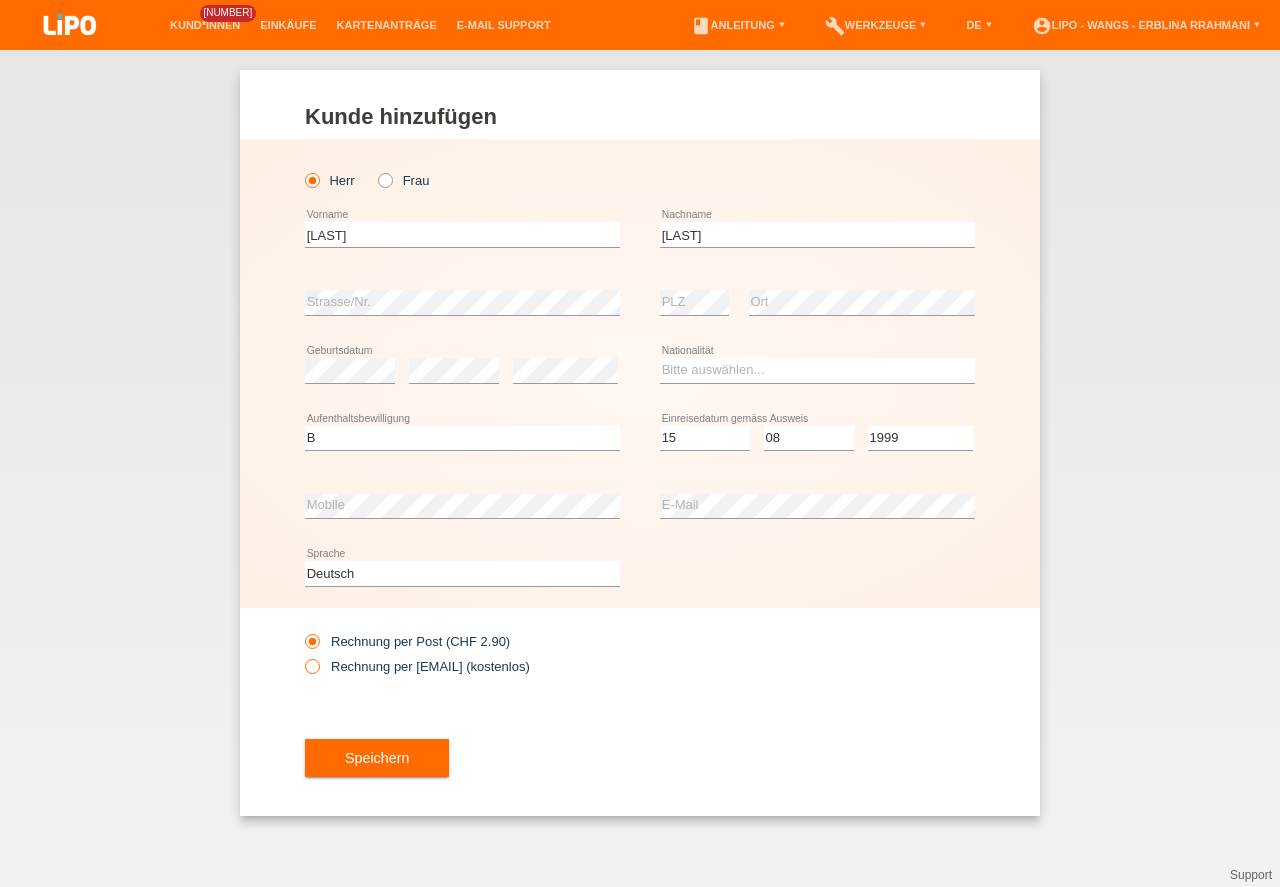 click at bounding box center (302, 656) 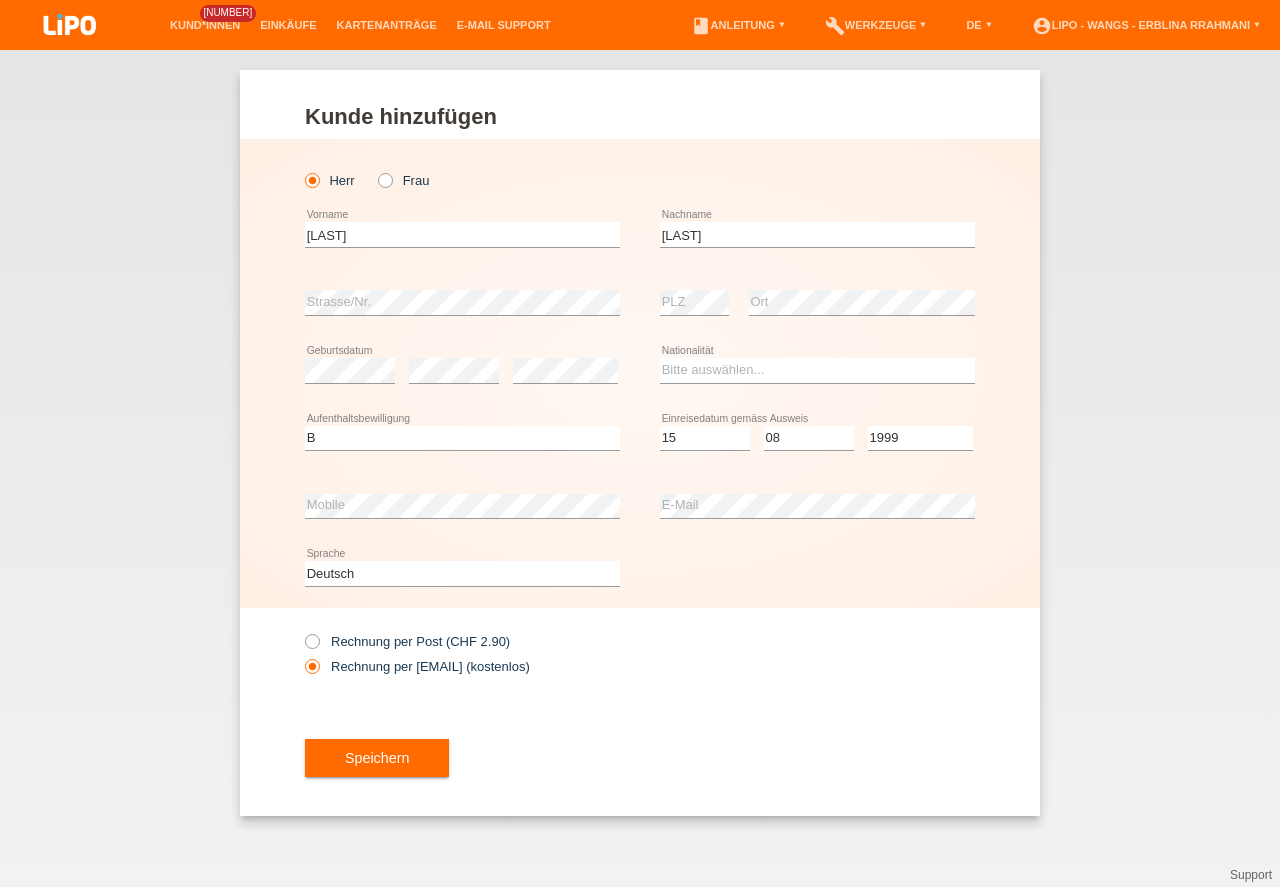 click at bounding box center (302, 656) 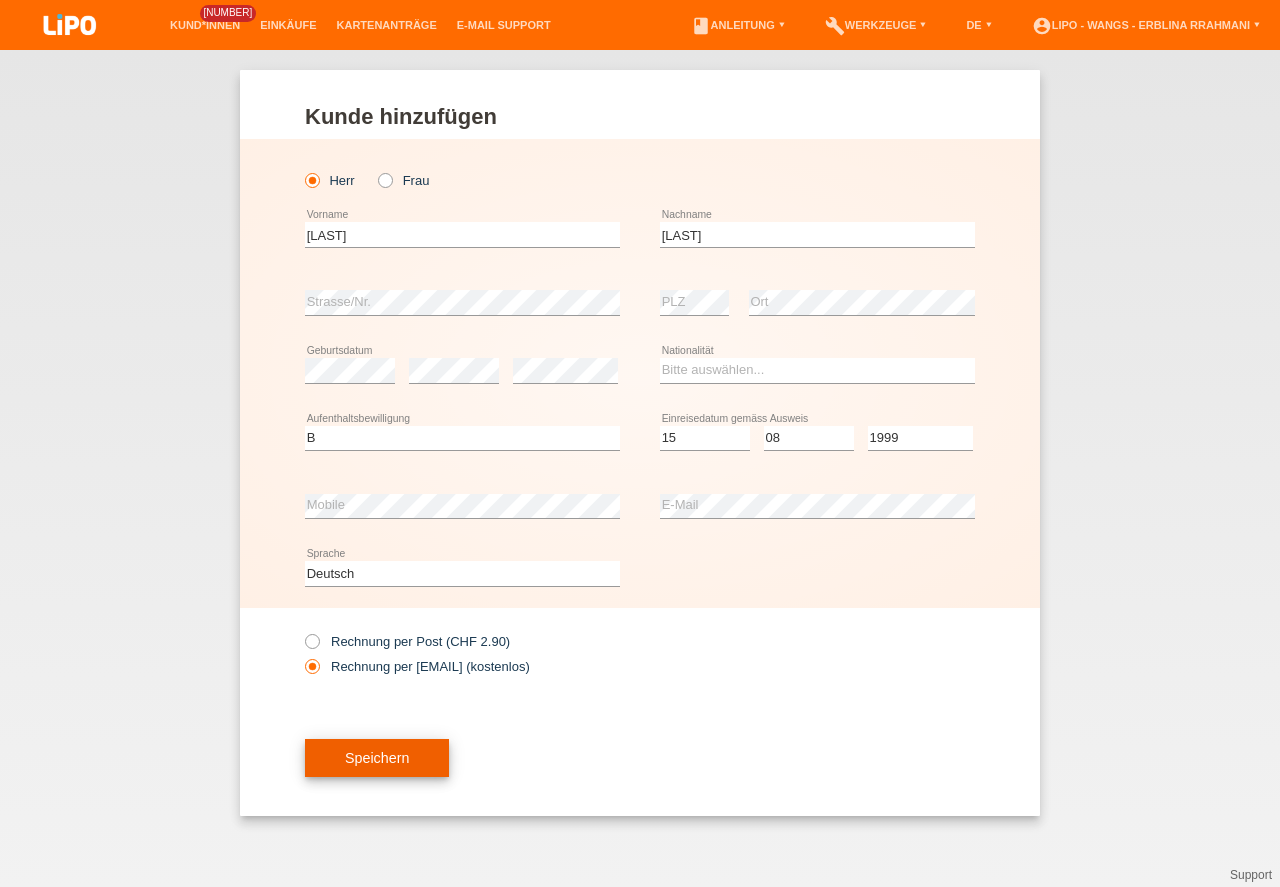 click on "Speichern" at bounding box center [377, 758] 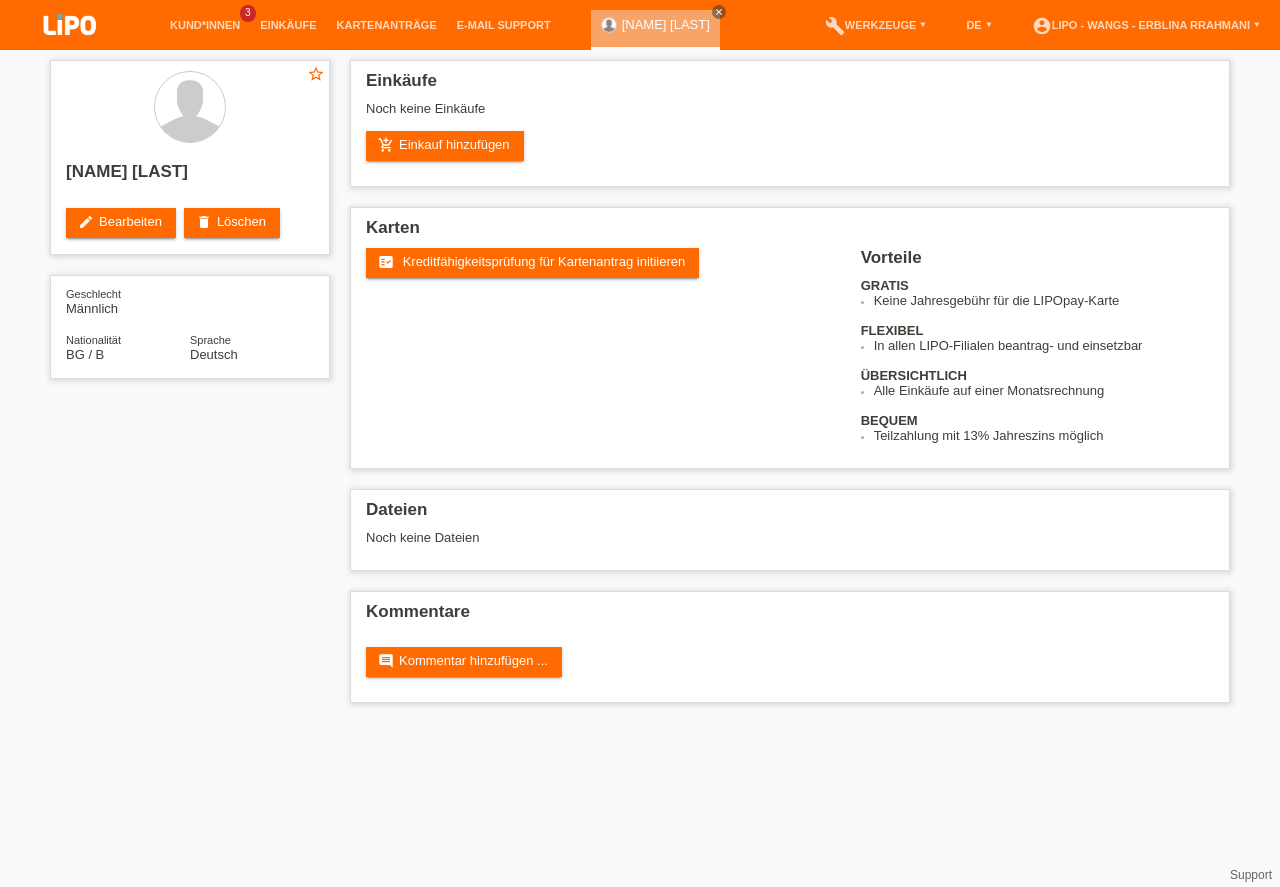scroll, scrollTop: 0, scrollLeft: 0, axis: both 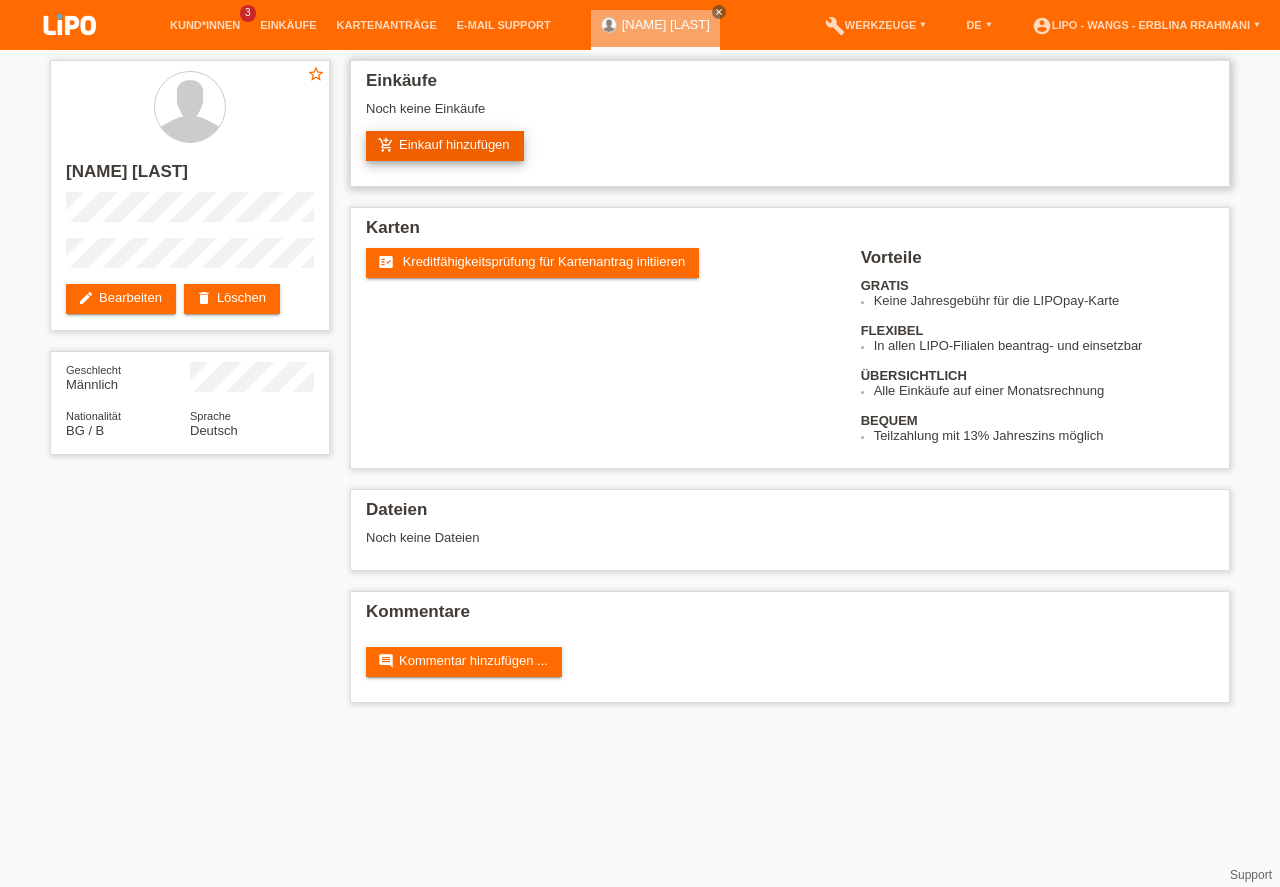 click on "add_shopping_cart  Einkauf hinzufügen" at bounding box center [445, 146] 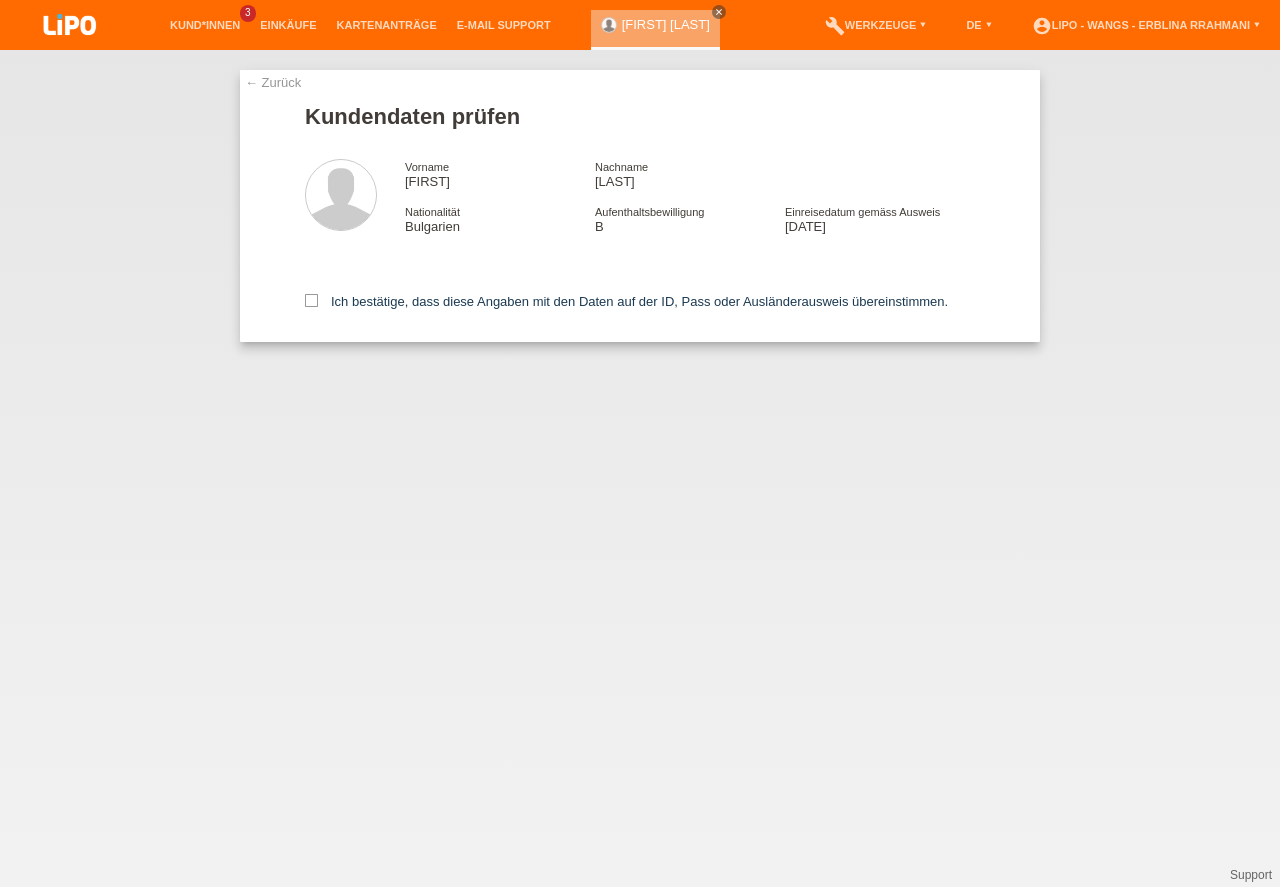 scroll, scrollTop: 0, scrollLeft: 0, axis: both 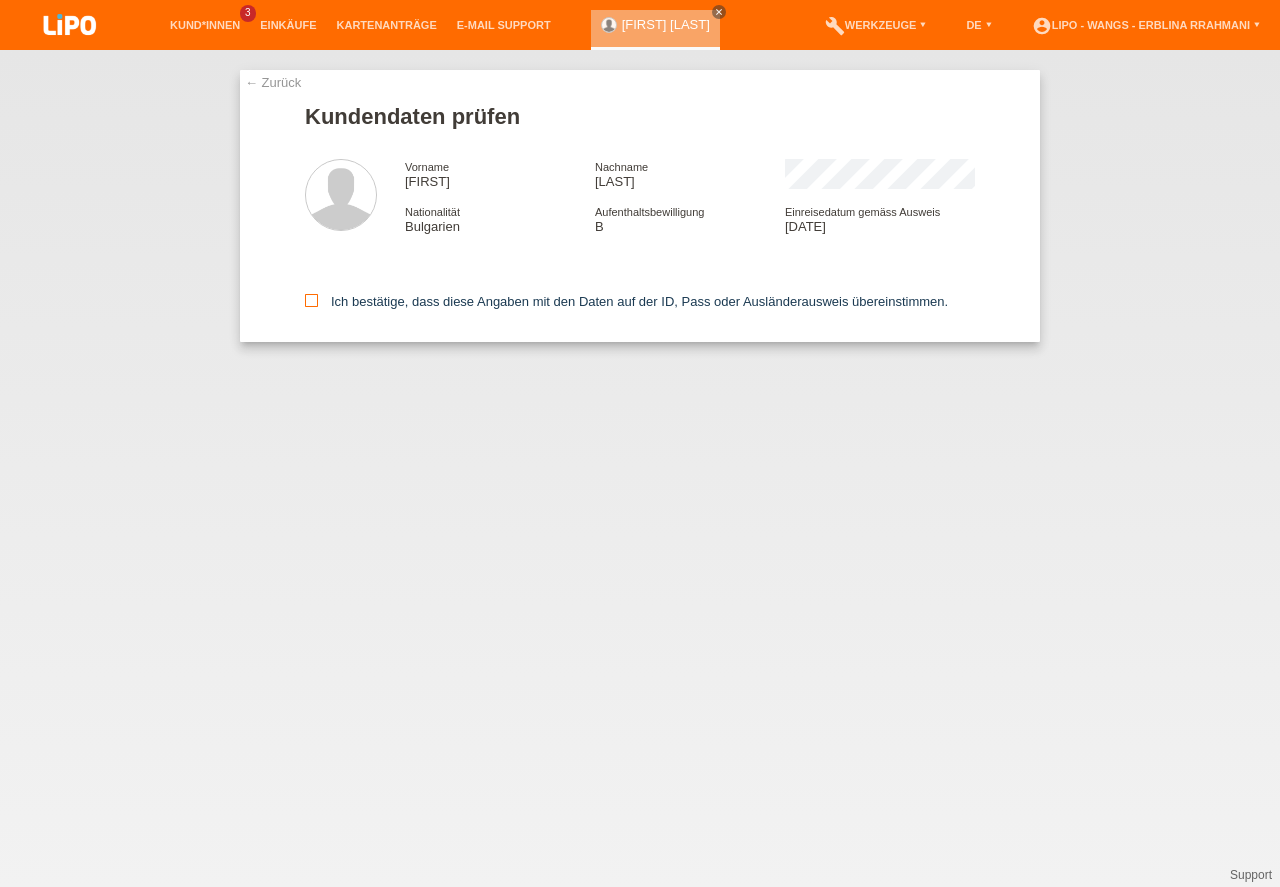 click at bounding box center [311, 300] 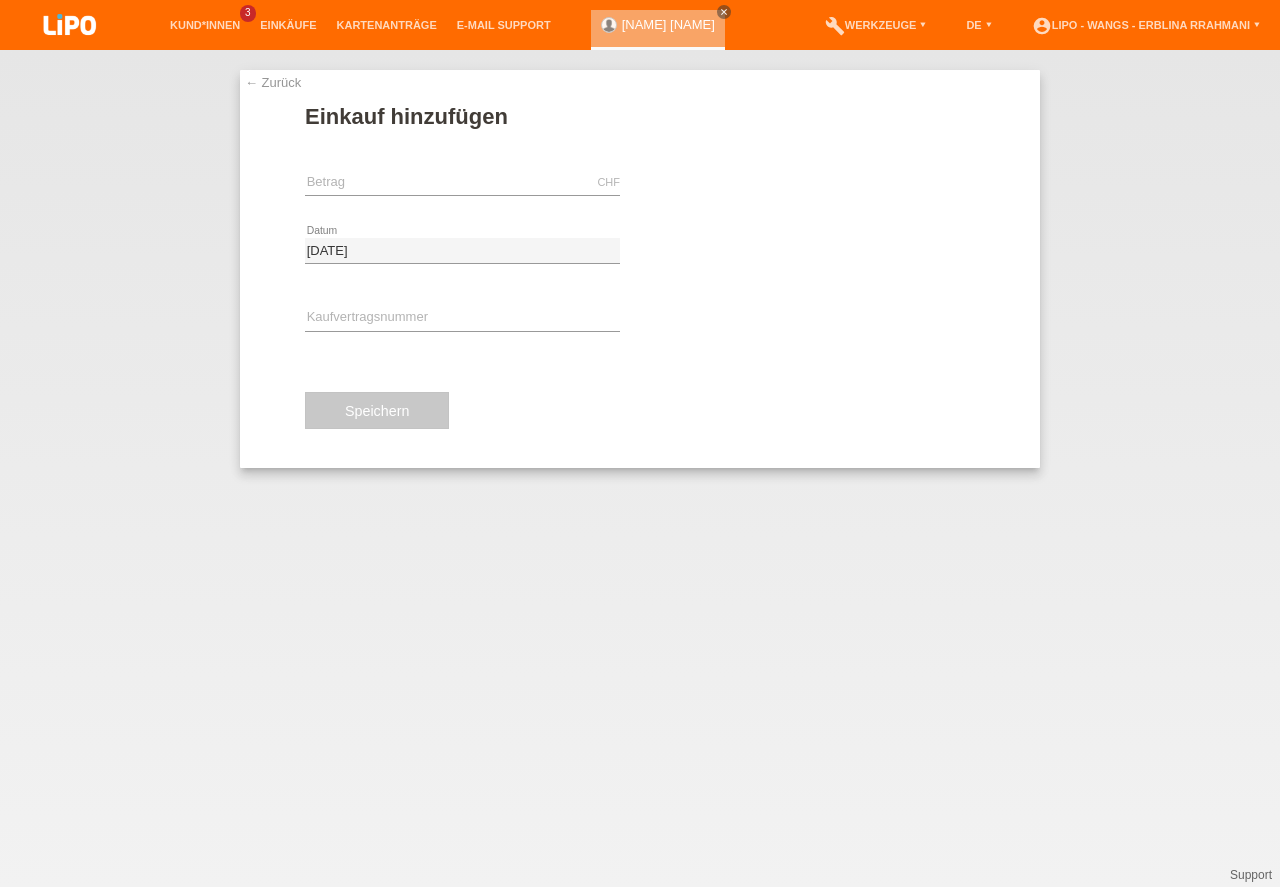 scroll, scrollTop: 0, scrollLeft: 0, axis: both 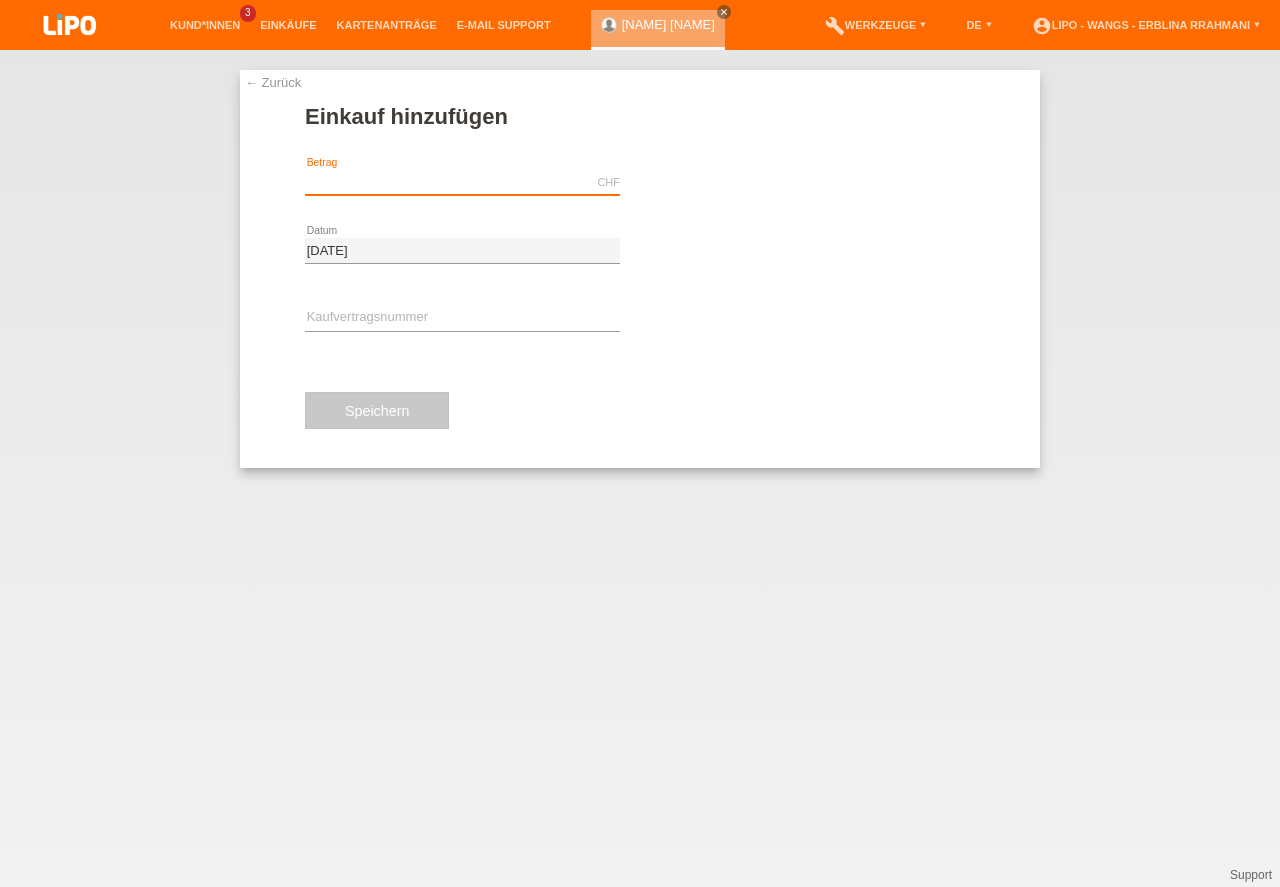 click at bounding box center (462, 182) 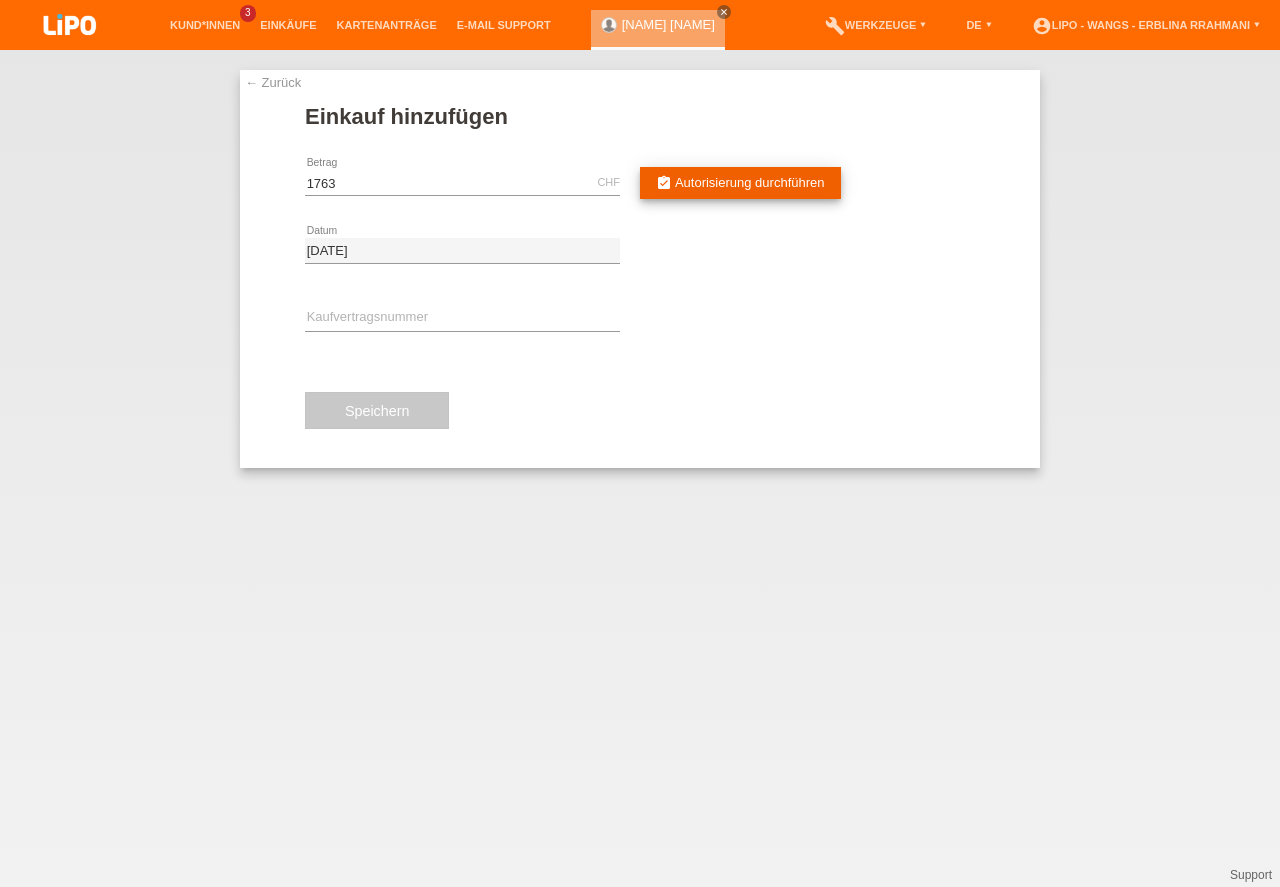 click on "Autorisierung durchführen" at bounding box center [750, 182] 